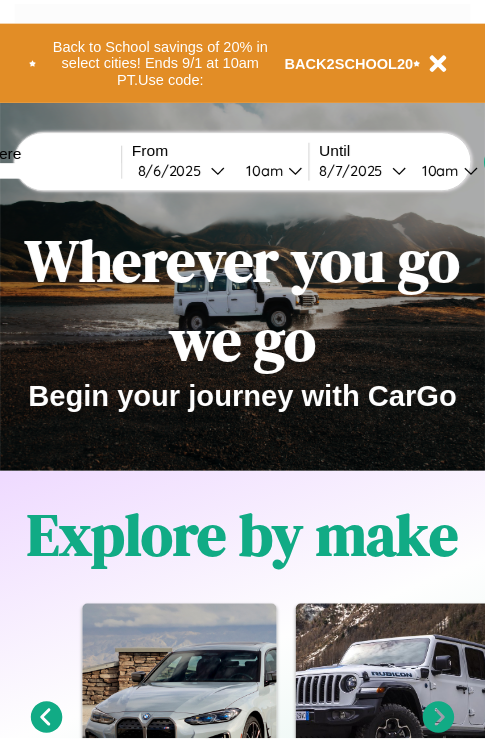 scroll, scrollTop: 0, scrollLeft: 0, axis: both 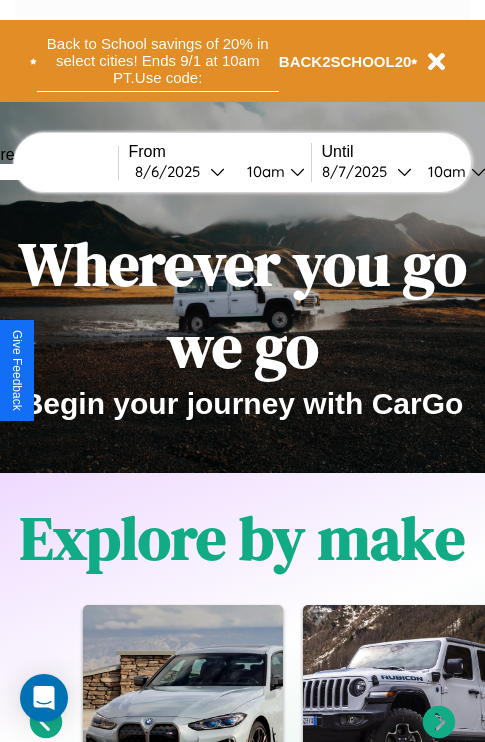 click on "Back to School savings of 20% in select cities! Ends 9/1 at 10am PT.  Use code:" at bounding box center (158, 61) 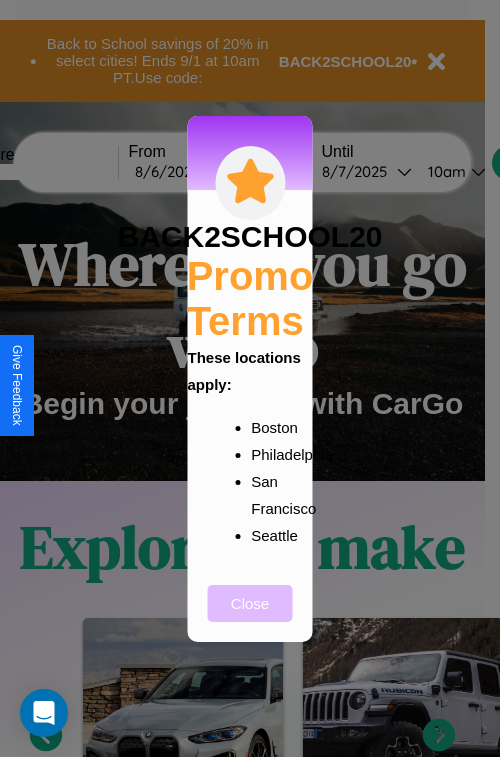 click on "Close" at bounding box center [250, 603] 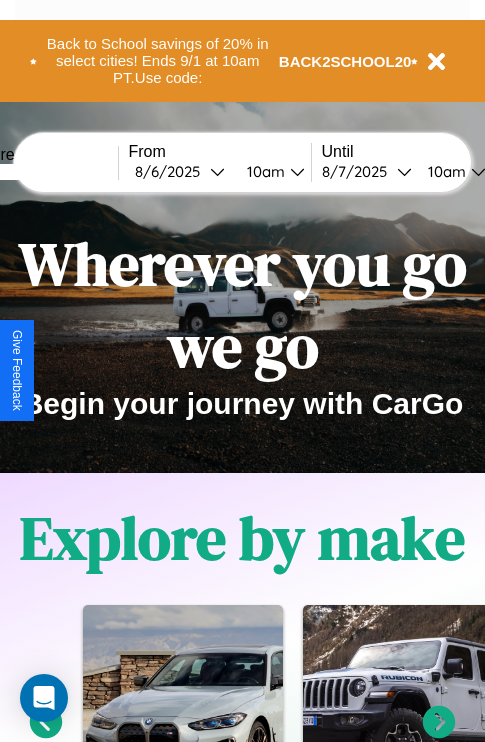 click at bounding box center [43, 172] 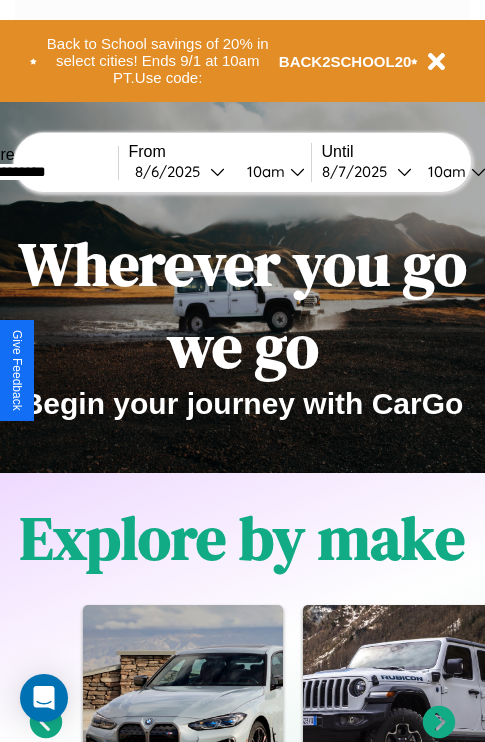 type on "**********" 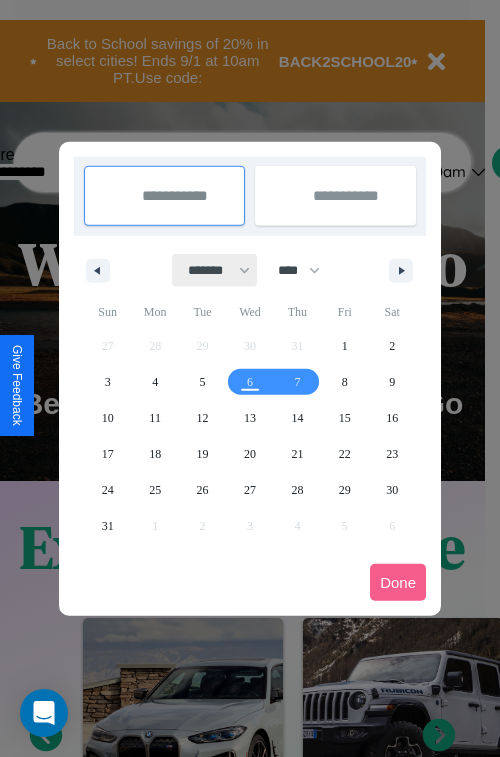 click on "******* ******** ***** ***** *** **** **** ****** ********* ******* ******** ********" at bounding box center (215, 270) 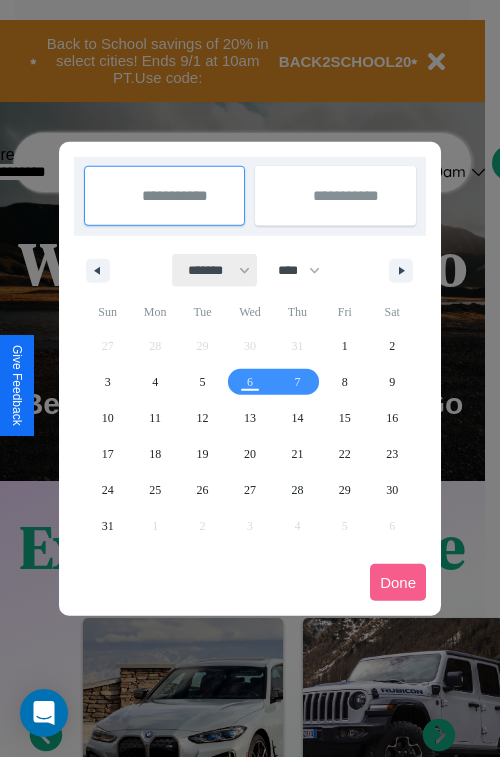 select on "**" 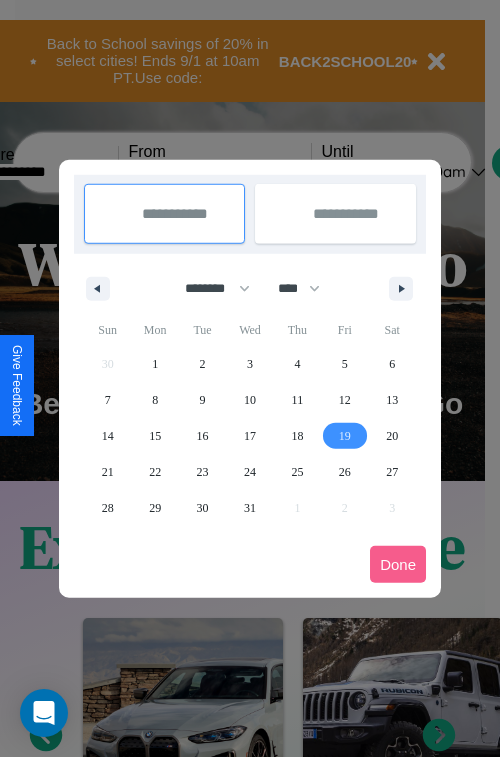 click on "19" at bounding box center [345, 436] 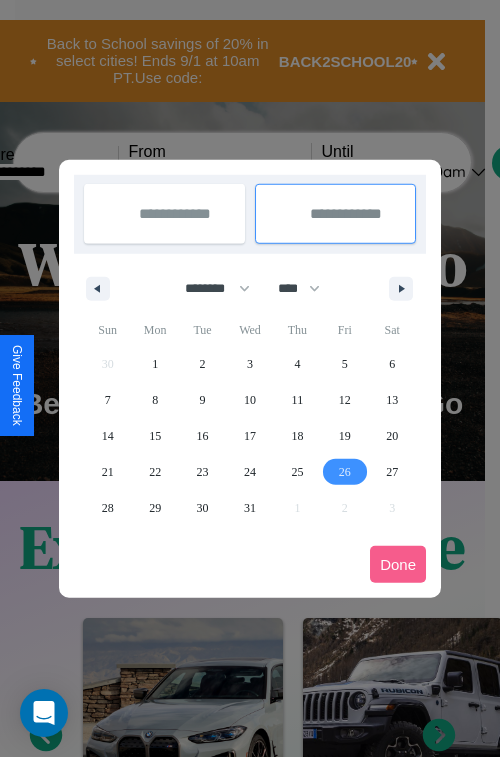 click on "26" at bounding box center [345, 472] 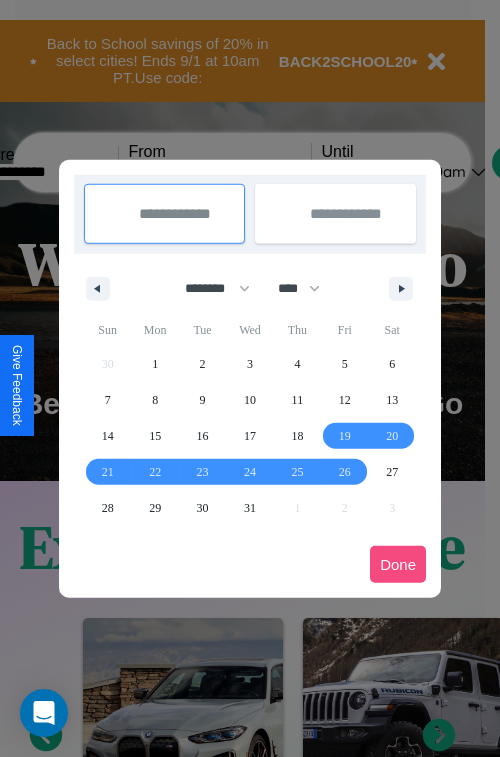 click on "Done" at bounding box center (398, 564) 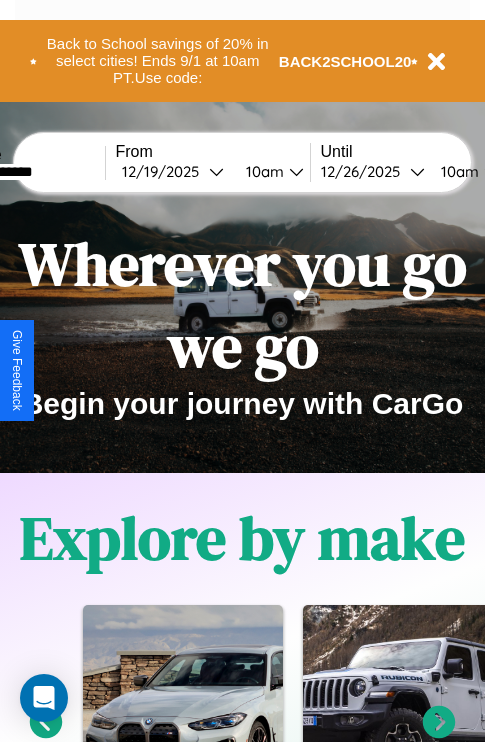 scroll, scrollTop: 0, scrollLeft: 81, axis: horizontal 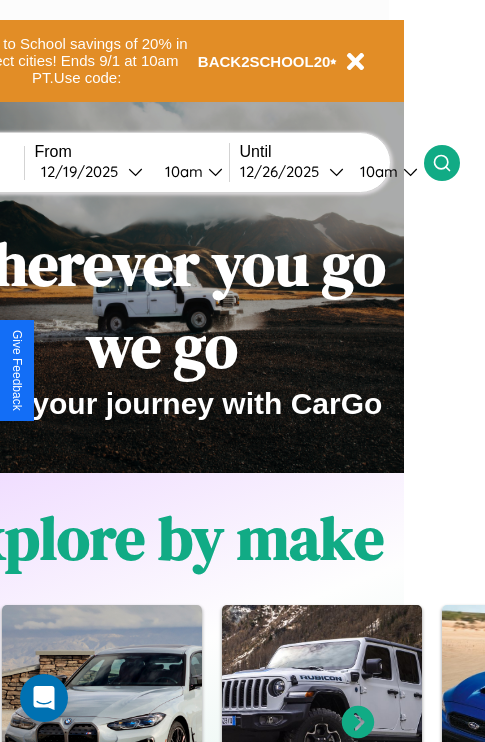 click 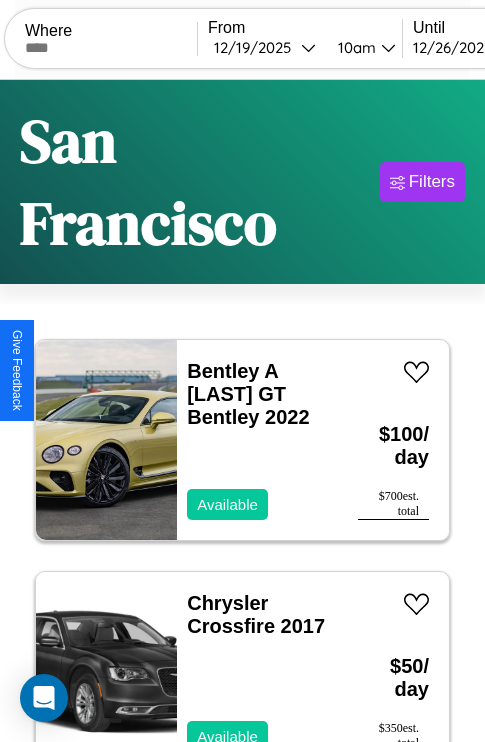 scroll, scrollTop: 174, scrollLeft: 0, axis: vertical 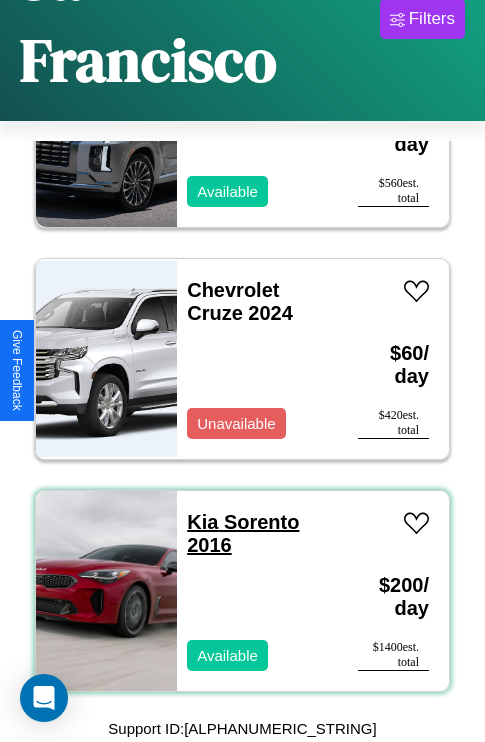 click on "Kia   Sorento   2016" at bounding box center (243, 533) 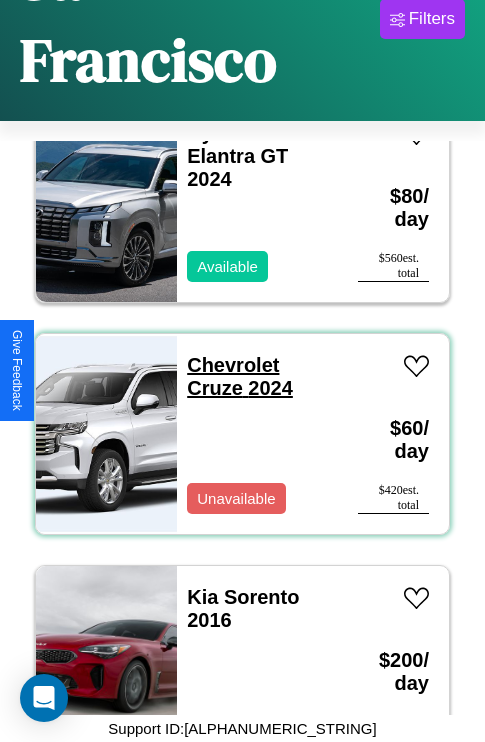 click on "Chevrolet   Cruze   2024" at bounding box center [240, 376] 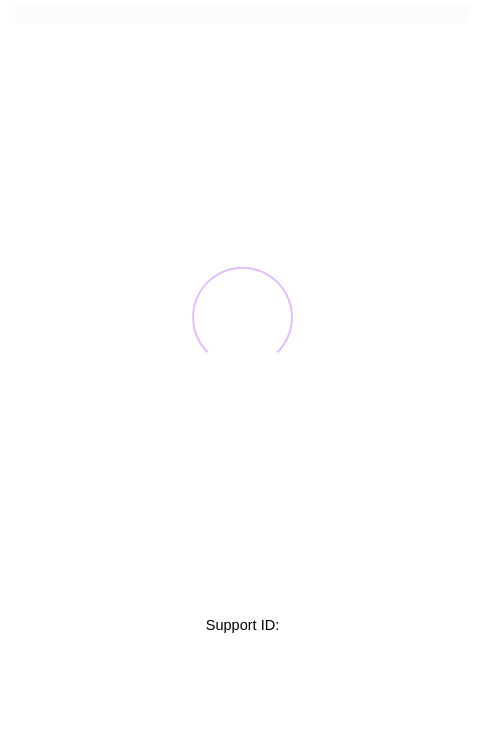 scroll, scrollTop: 0, scrollLeft: 0, axis: both 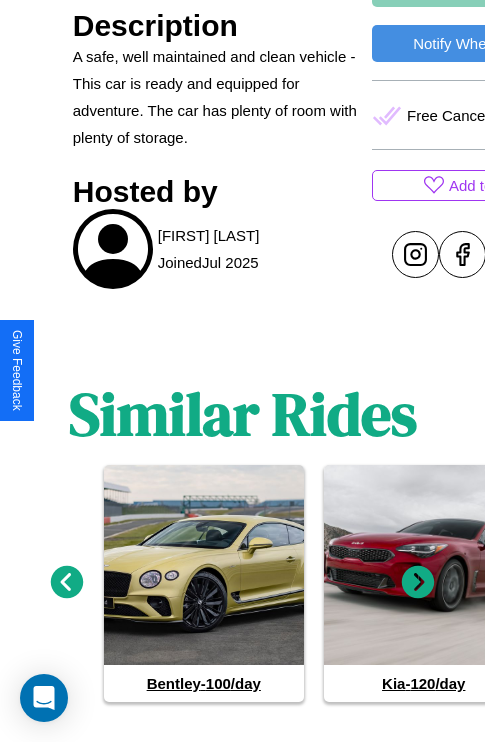 click 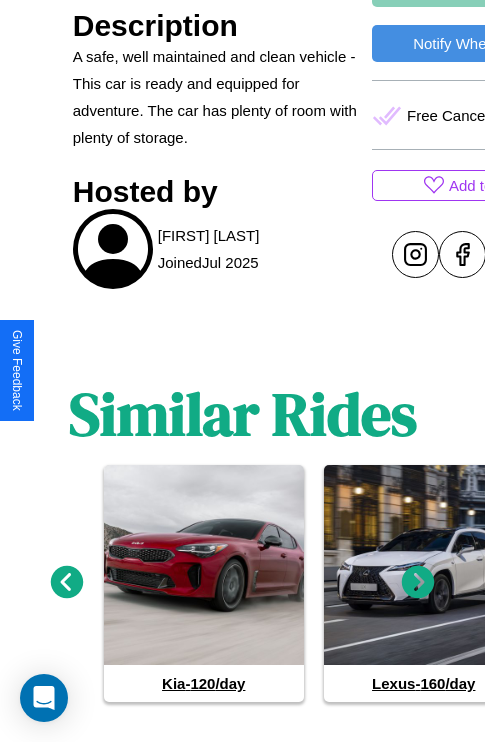 click 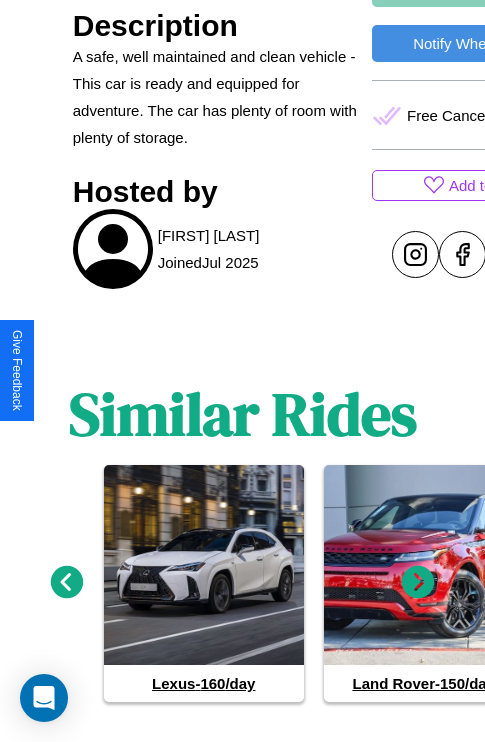 click 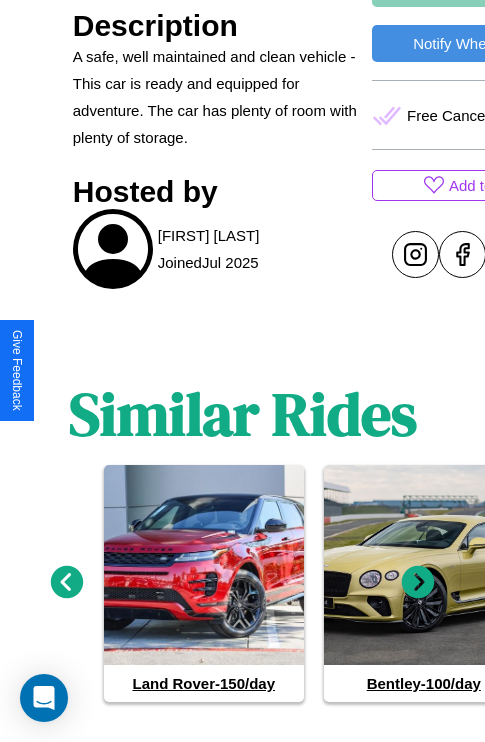 click 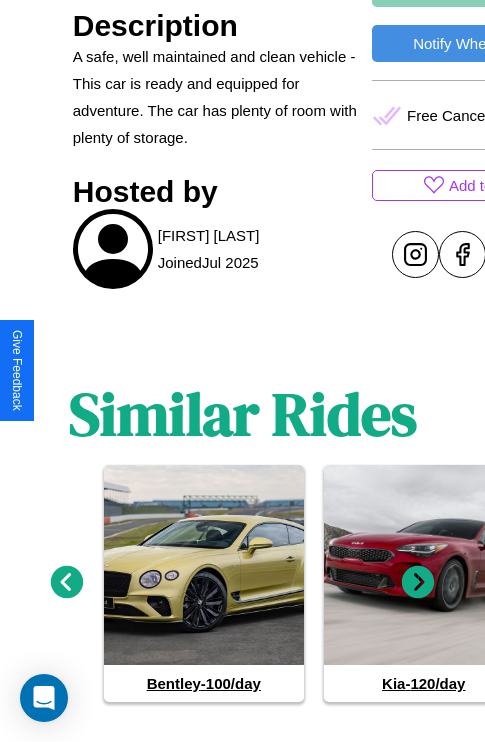click 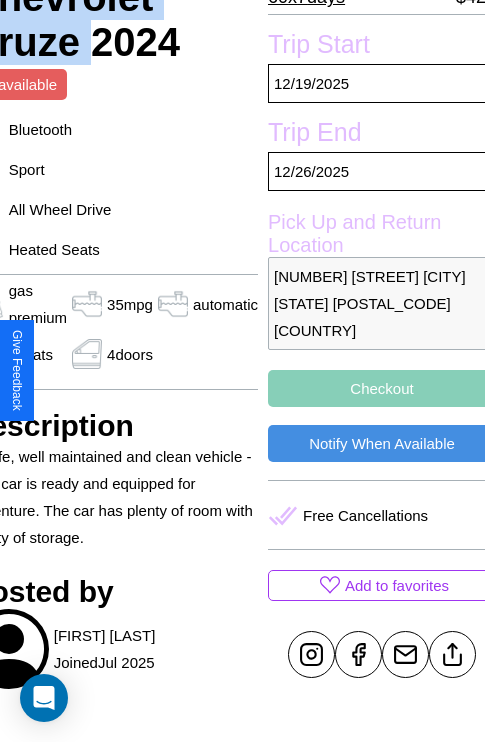 scroll, scrollTop: 407, scrollLeft: 107, axis: both 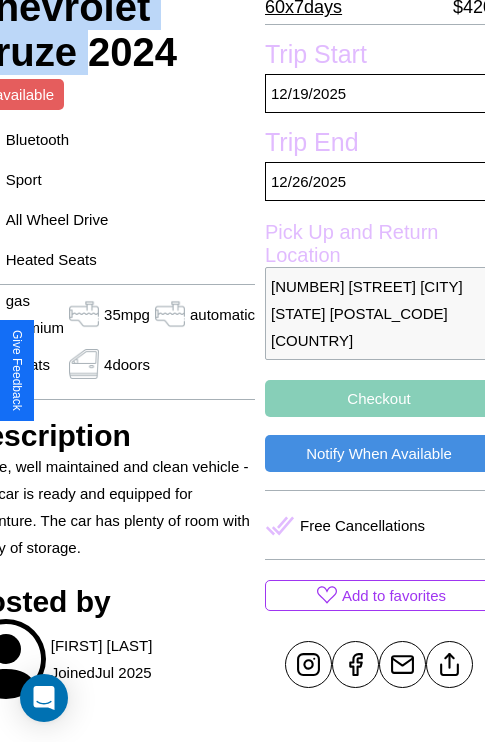 click on "Checkout" at bounding box center (379, 398) 